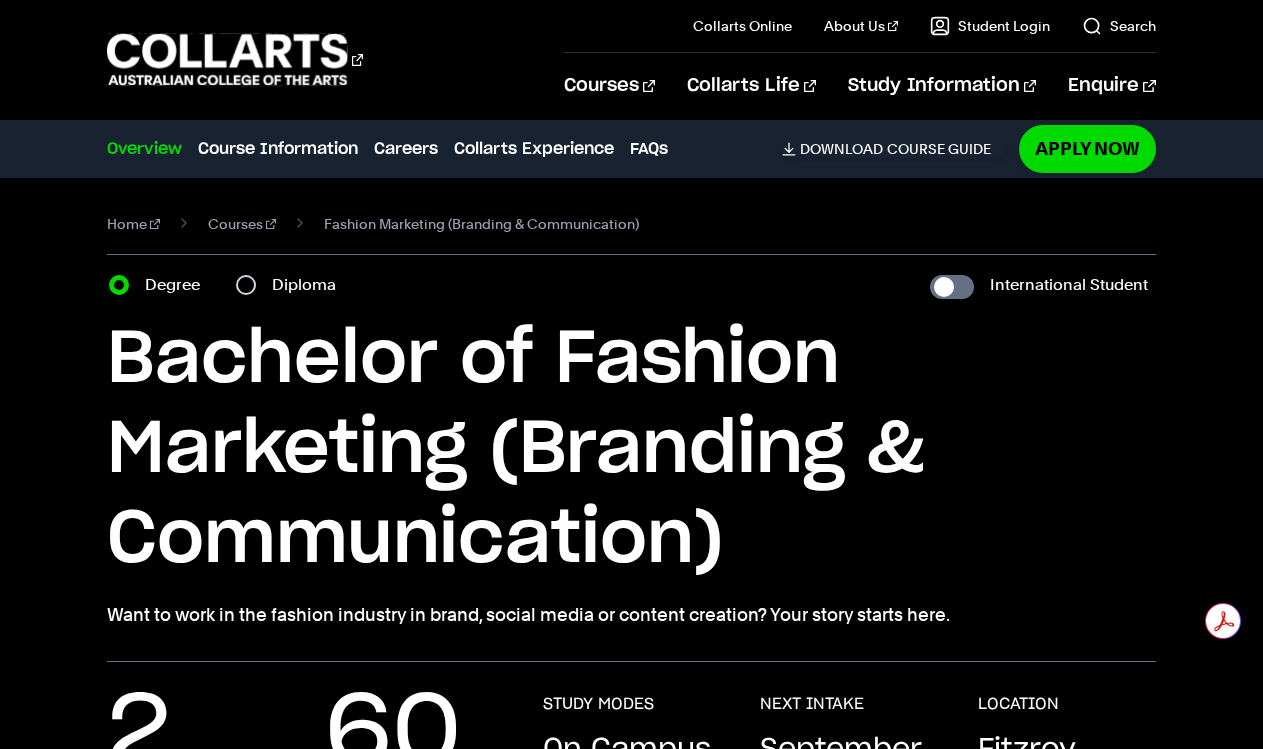 scroll, scrollTop: 0, scrollLeft: 0, axis: both 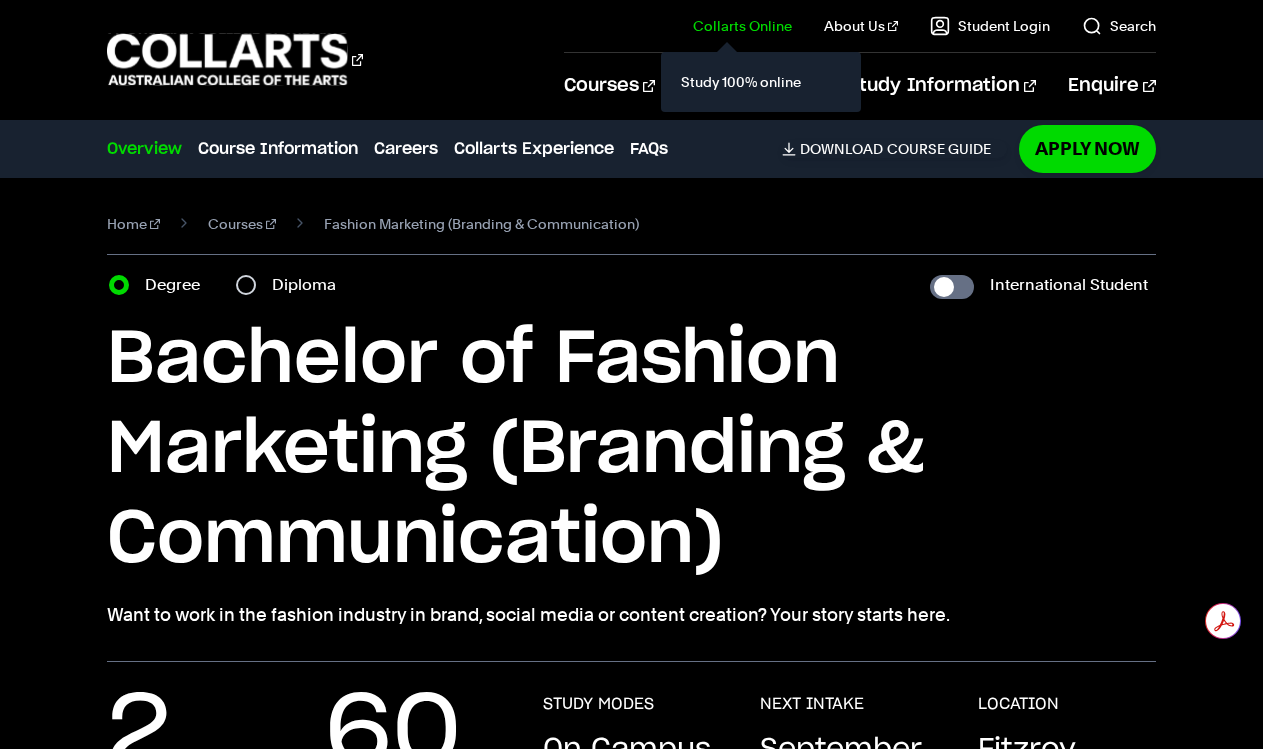 click on "Study 100% online" at bounding box center [761, 82] 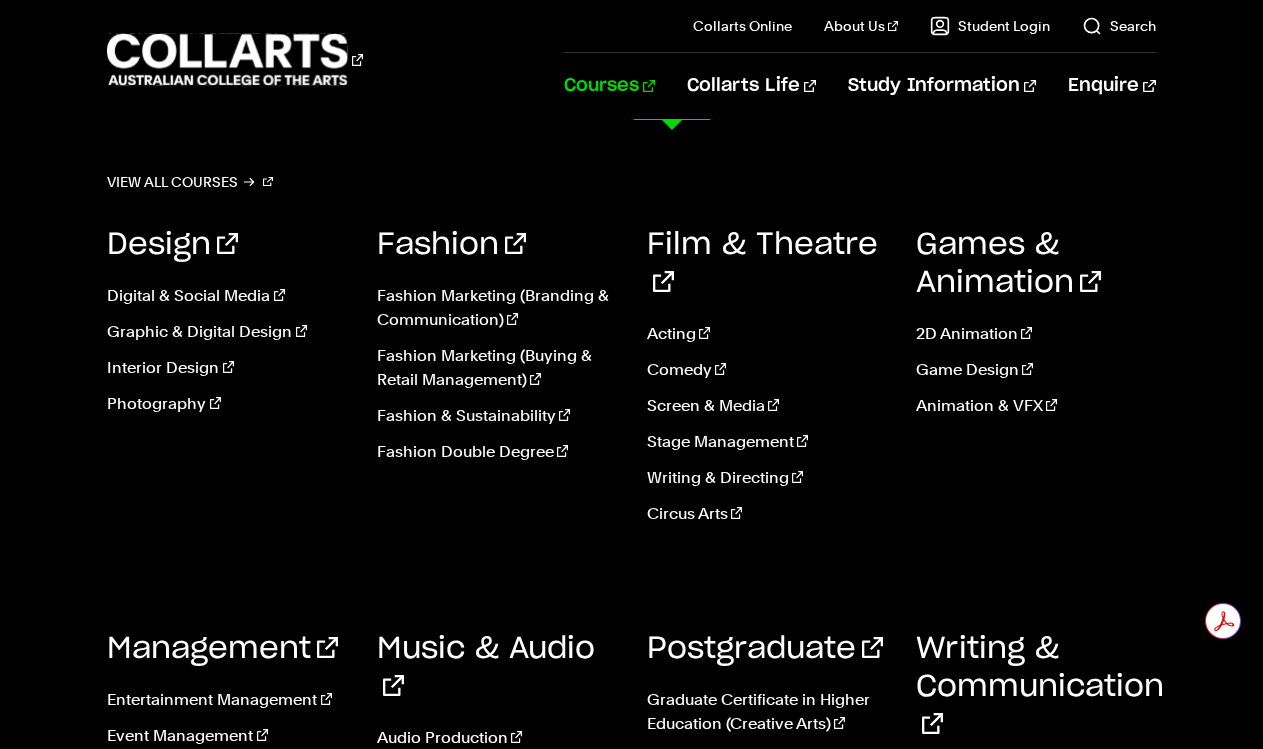 click on "Courses" at bounding box center (609, 86) 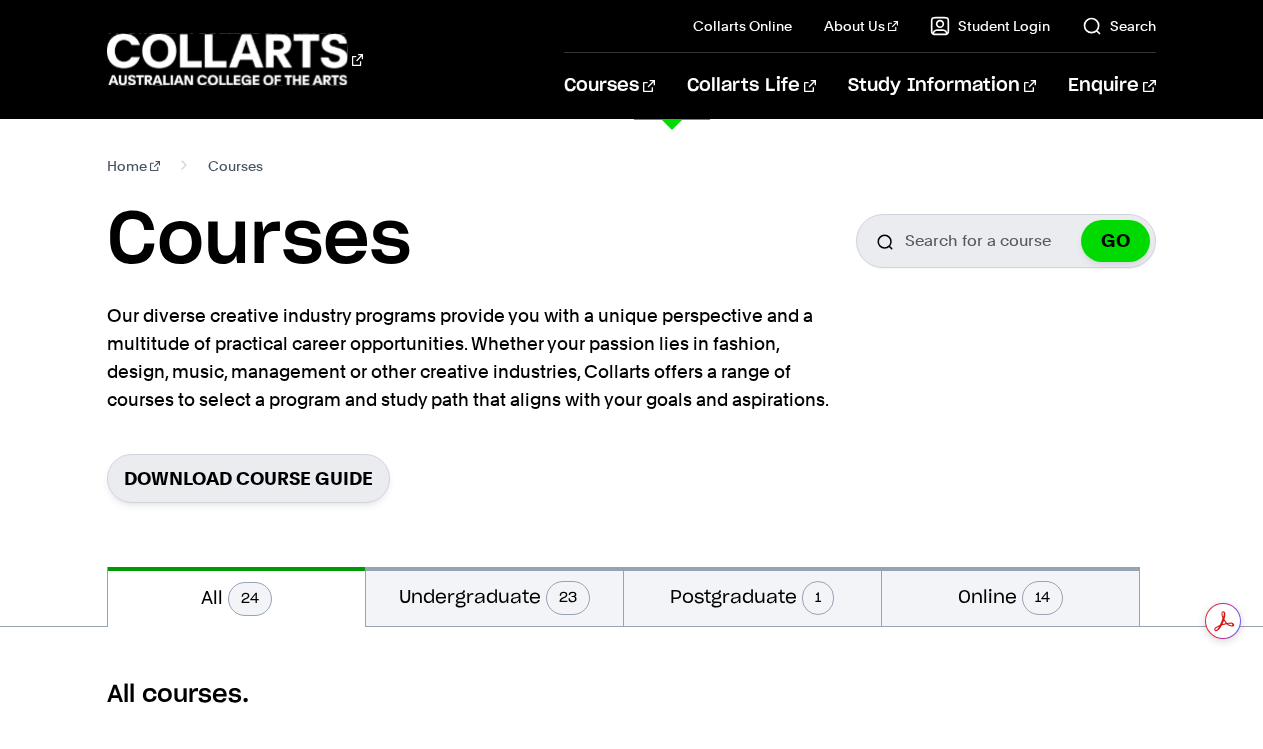 scroll, scrollTop: 0, scrollLeft: 0, axis: both 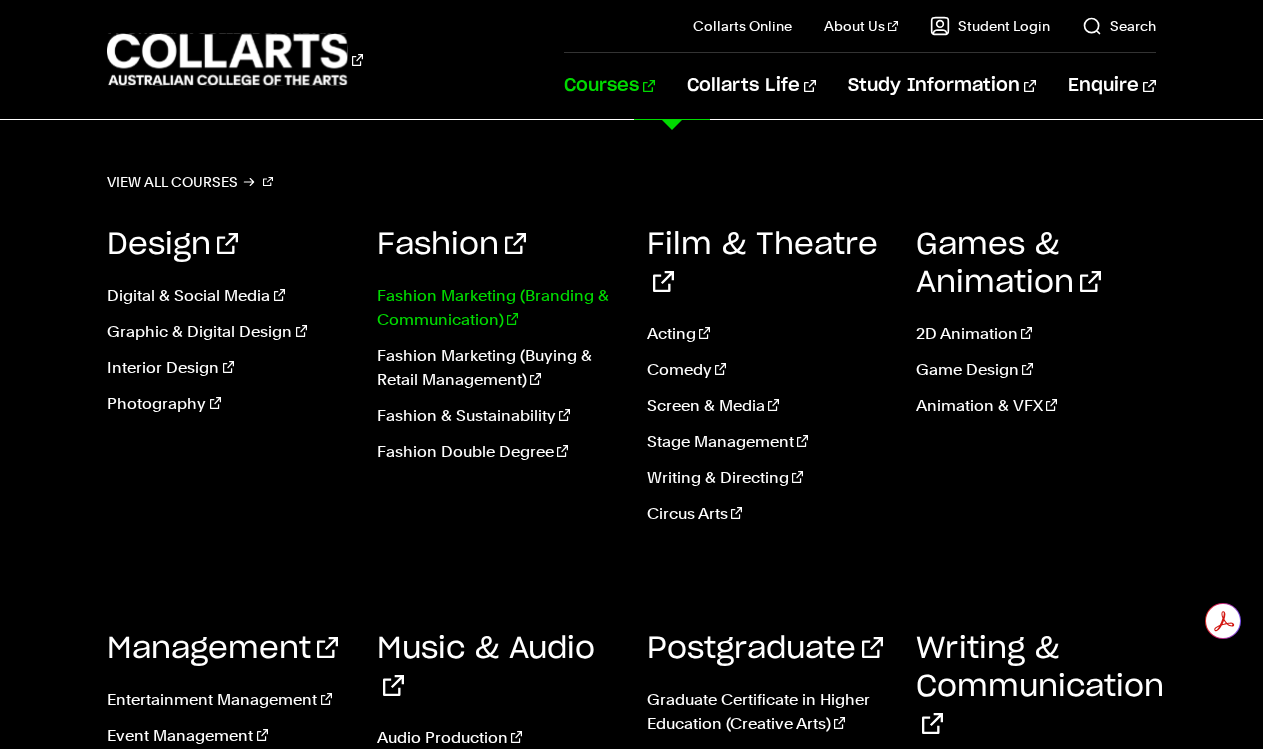 click on "Fashion Marketing (Branding & Communication)" at bounding box center [497, 308] 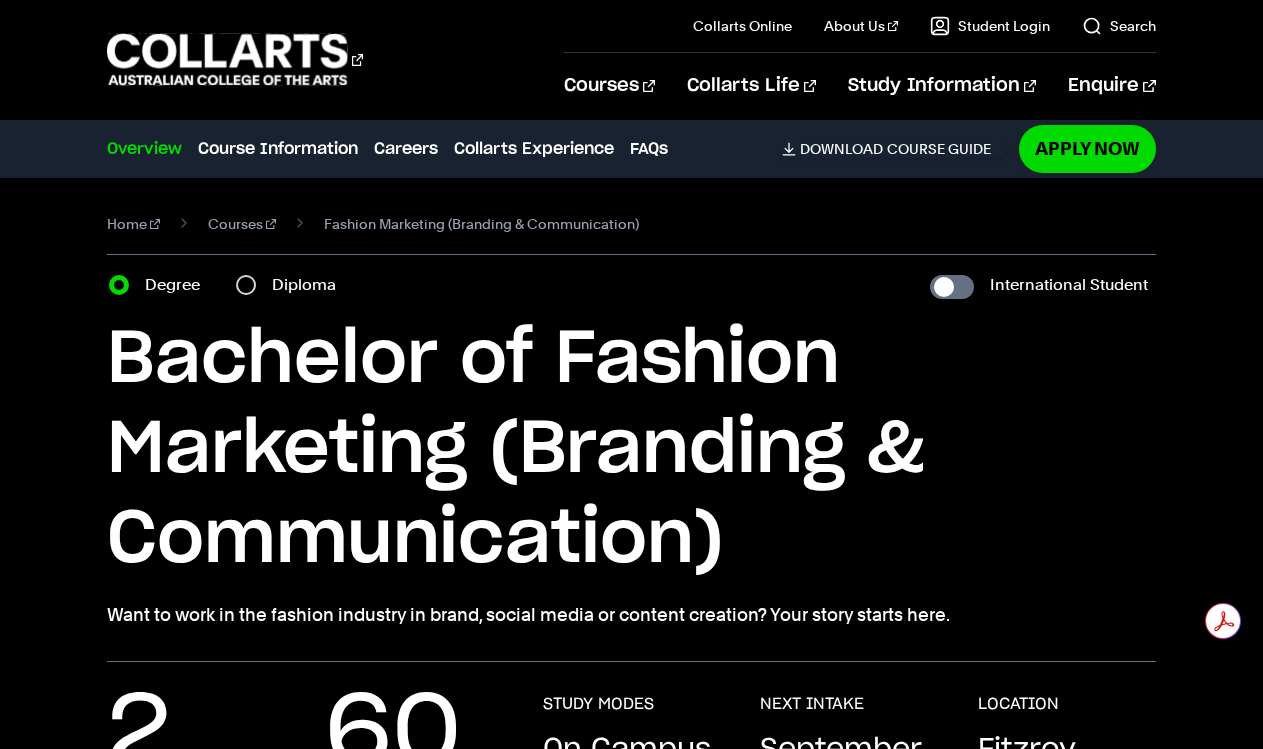 scroll, scrollTop: 0, scrollLeft: 0, axis: both 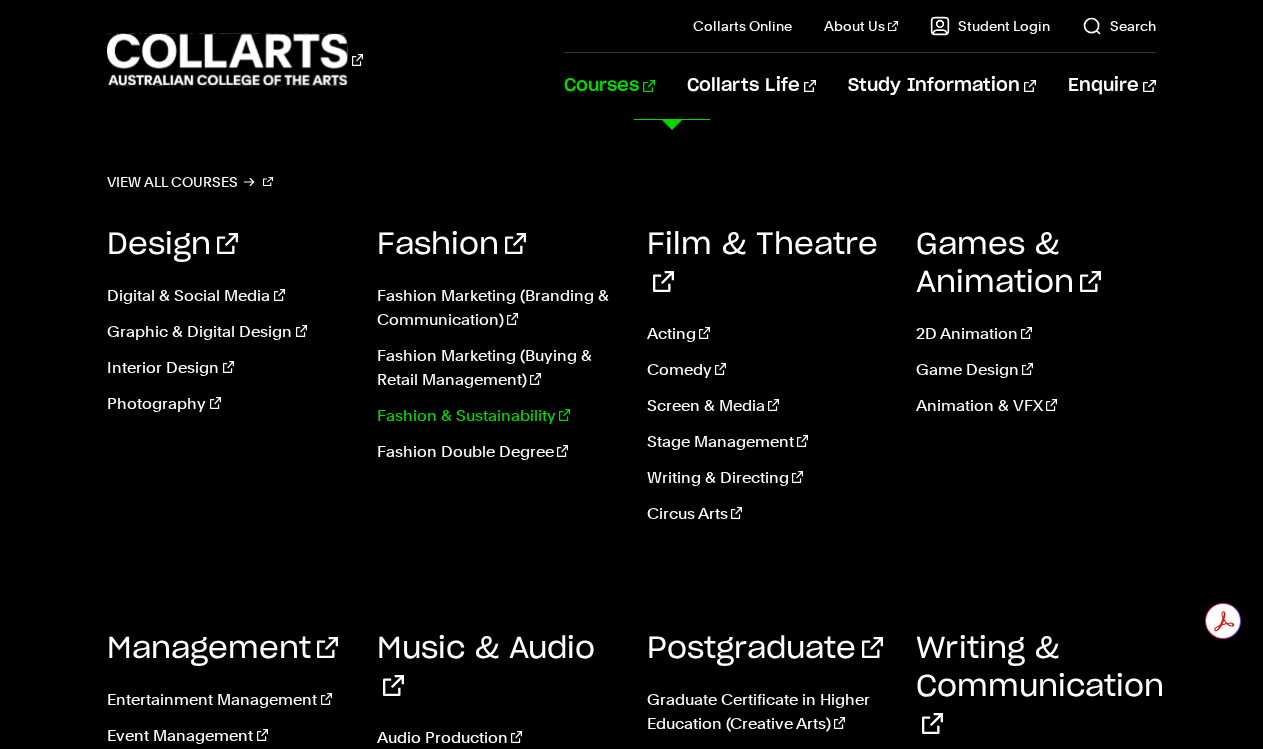 click on "Fashion & Sustainability" at bounding box center (497, 416) 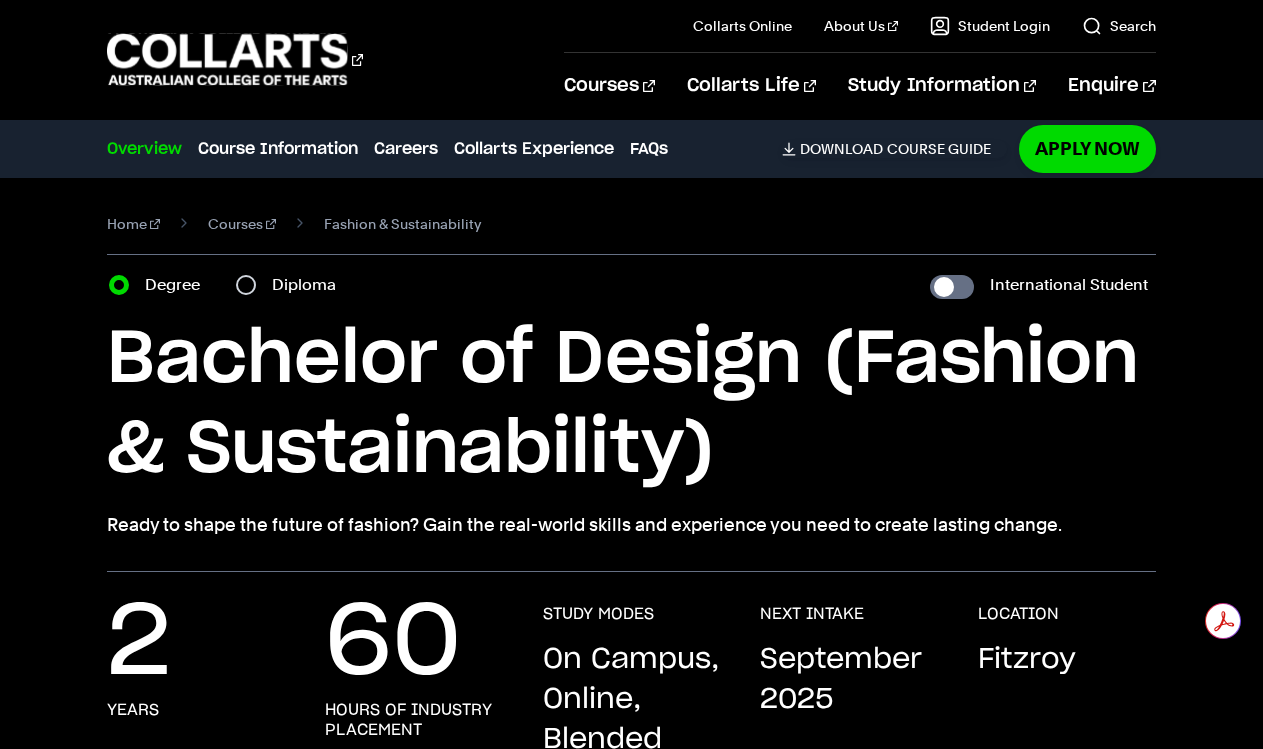 scroll, scrollTop: 0, scrollLeft: 0, axis: both 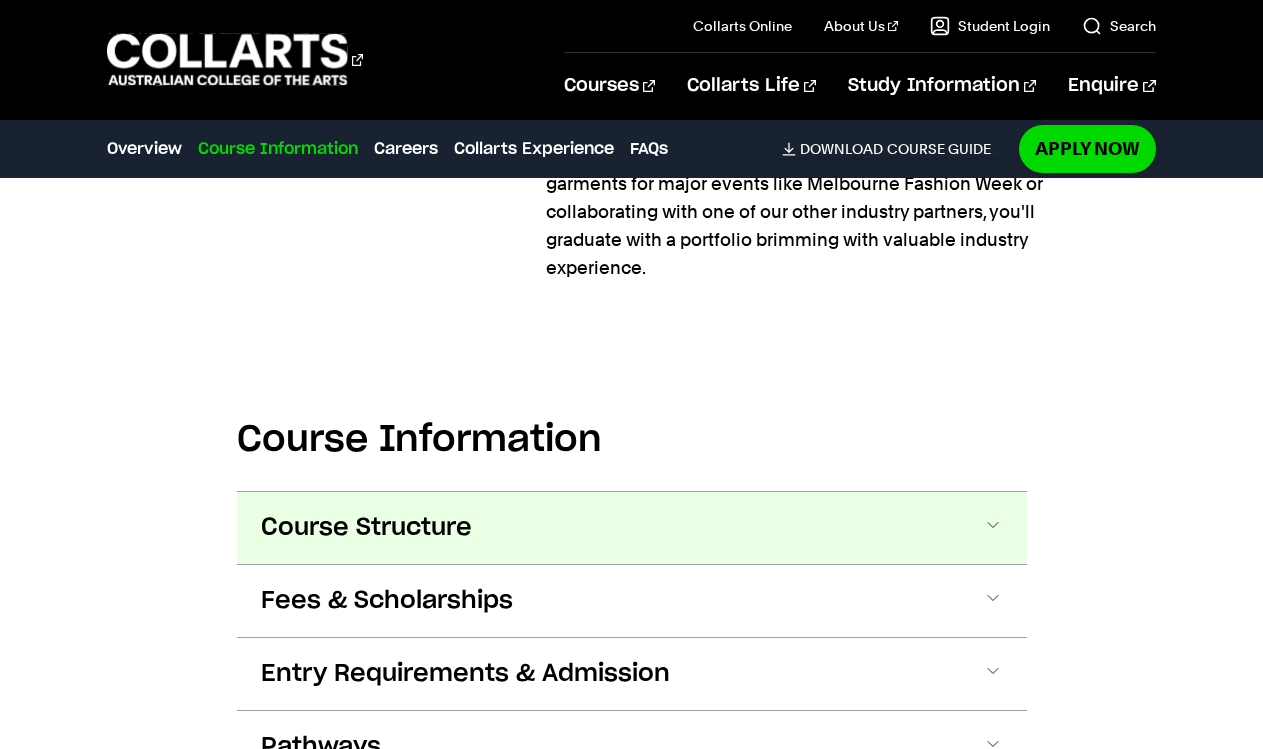 click on "Course Structure" at bounding box center (366, 528) 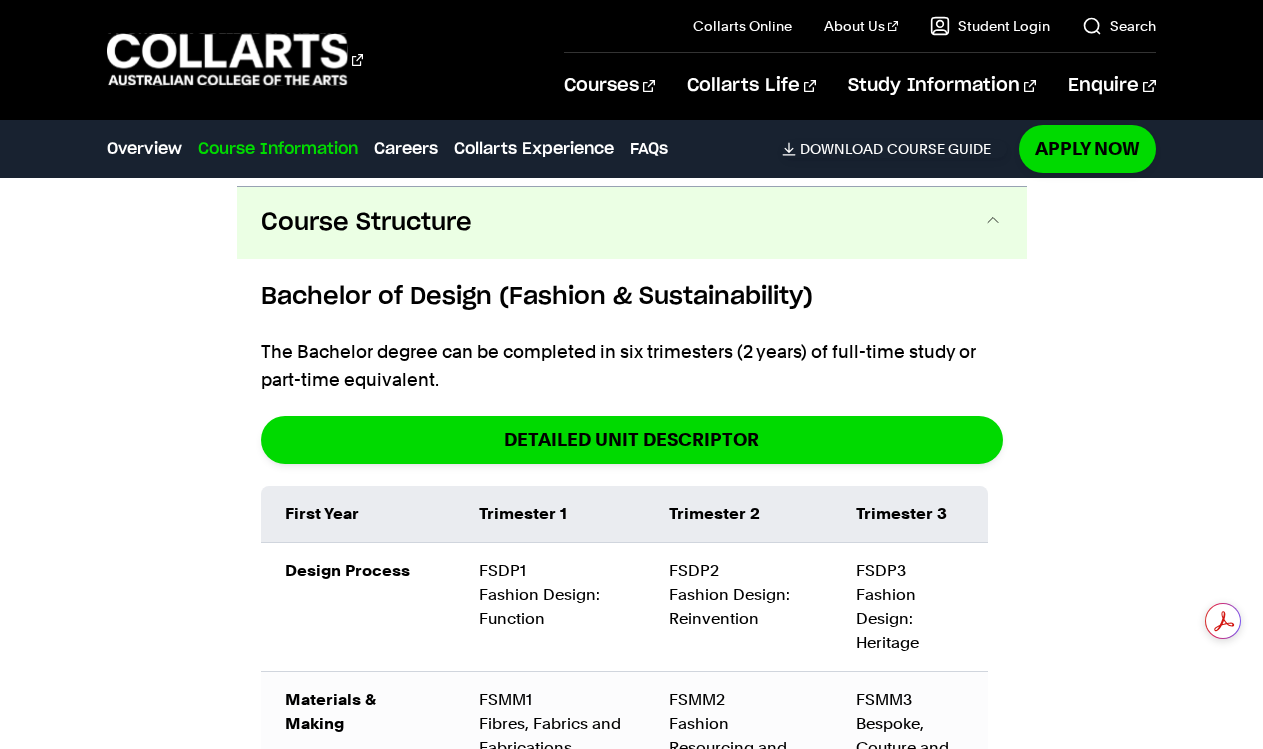 scroll, scrollTop: 2108, scrollLeft: 0, axis: vertical 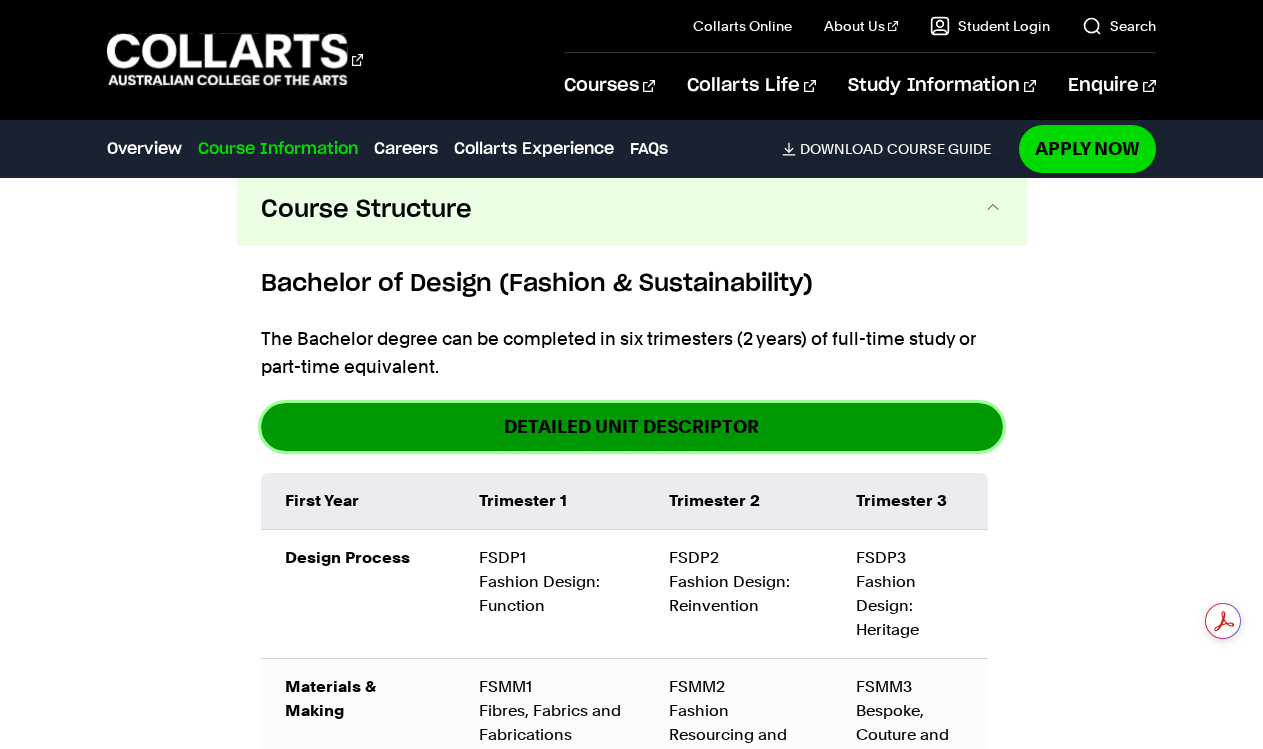 click on "DETAILED UNIT DESCRIPTOR" at bounding box center [632, 426] 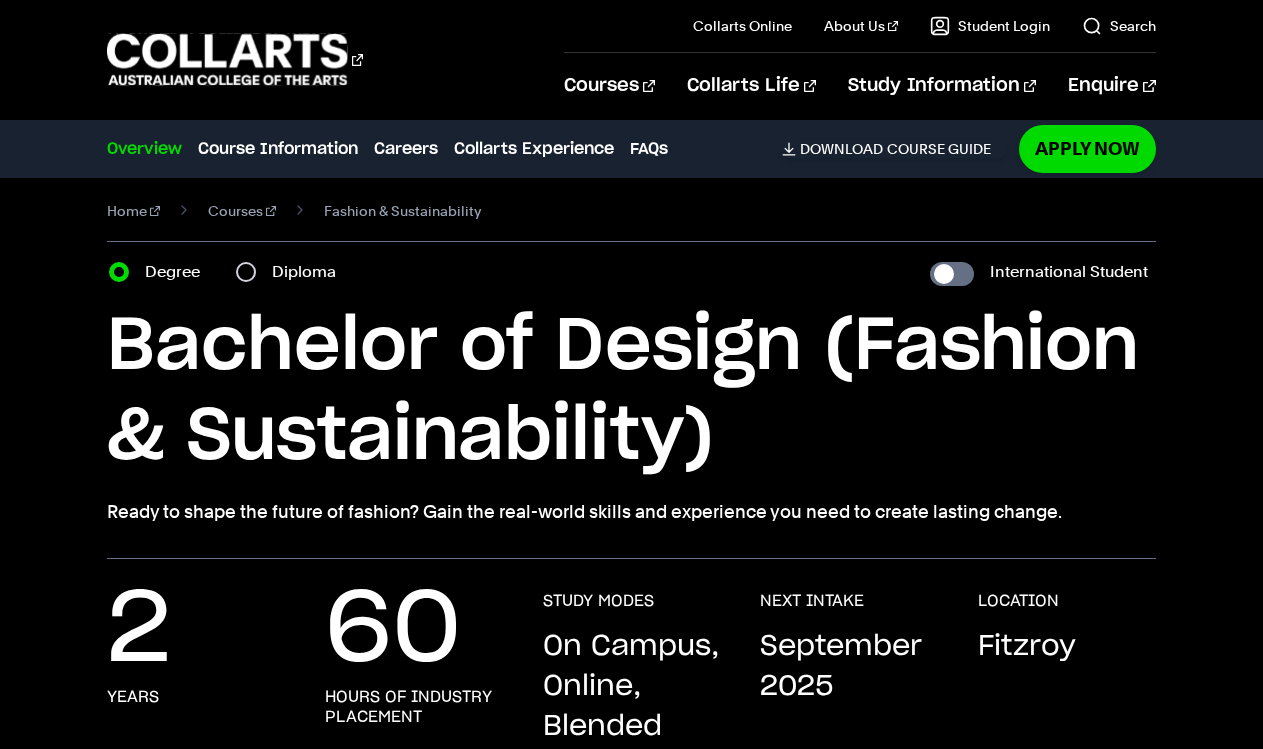 scroll, scrollTop: 24, scrollLeft: 0, axis: vertical 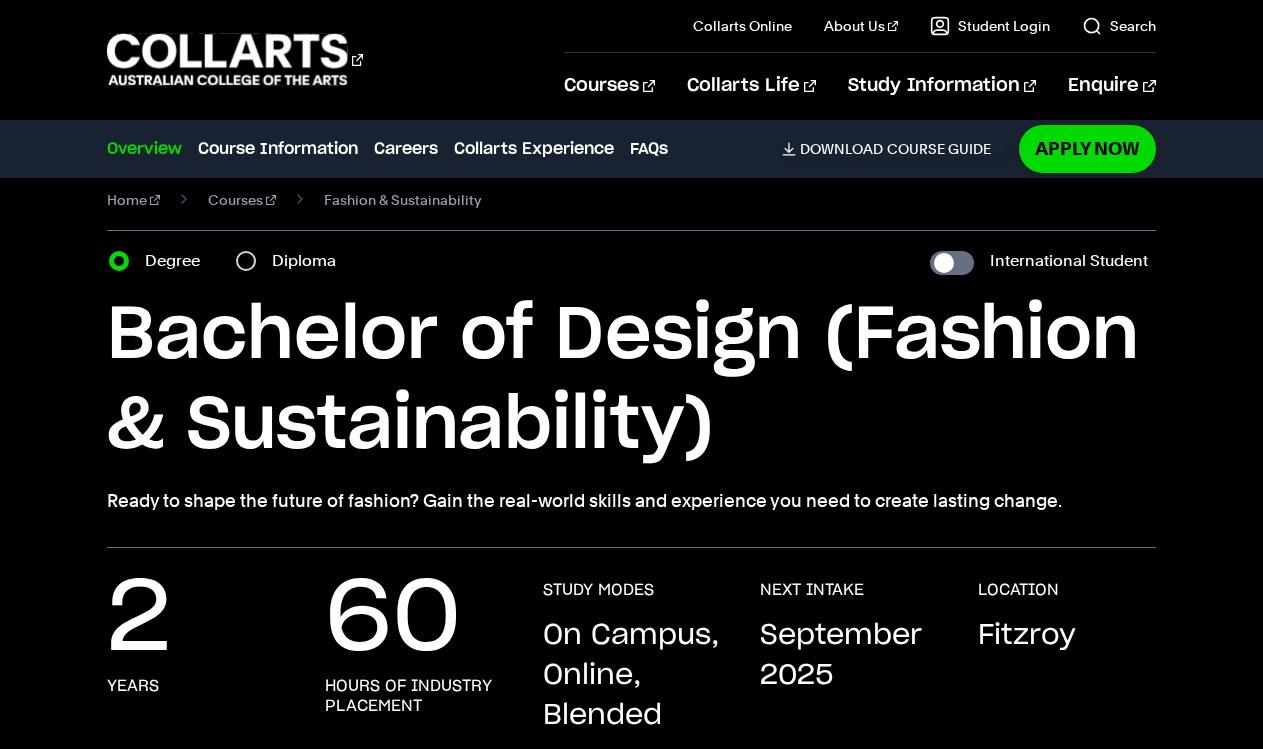 click on "Diploma" at bounding box center (310, 261) 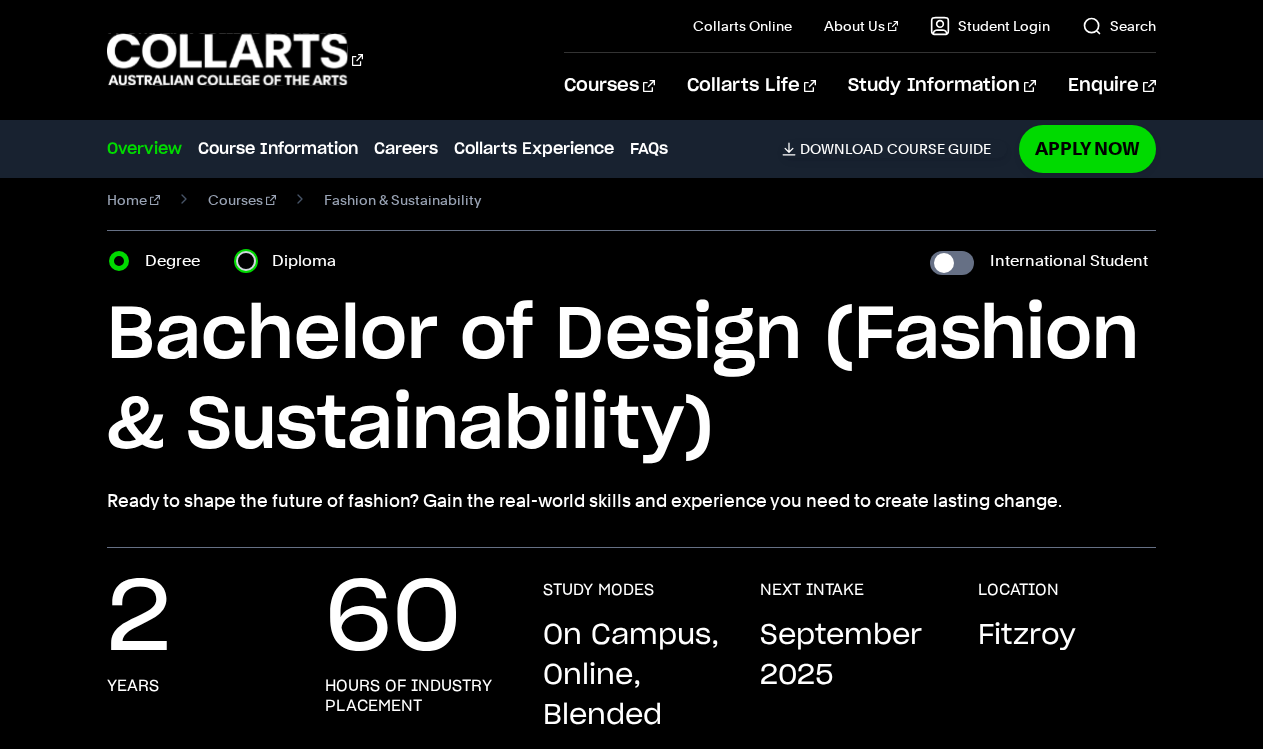 click on "Diploma" at bounding box center (246, 261) 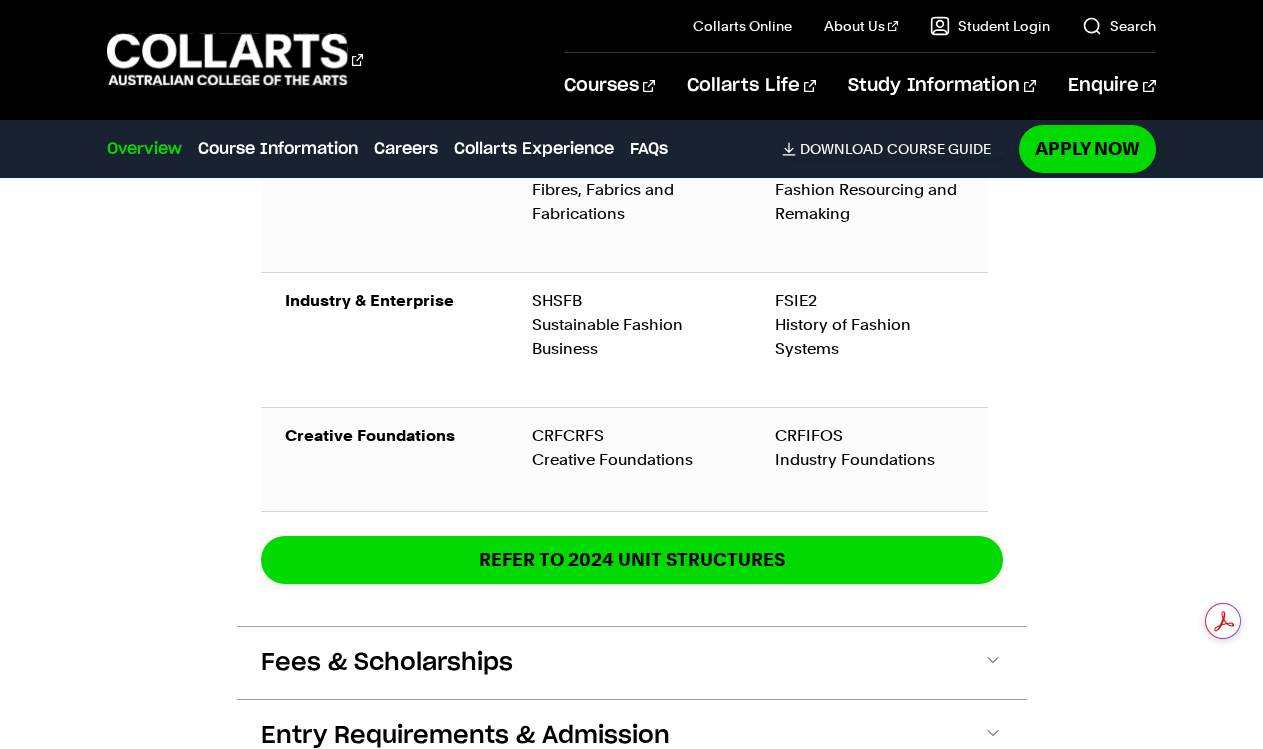 scroll, scrollTop: 2278, scrollLeft: 0, axis: vertical 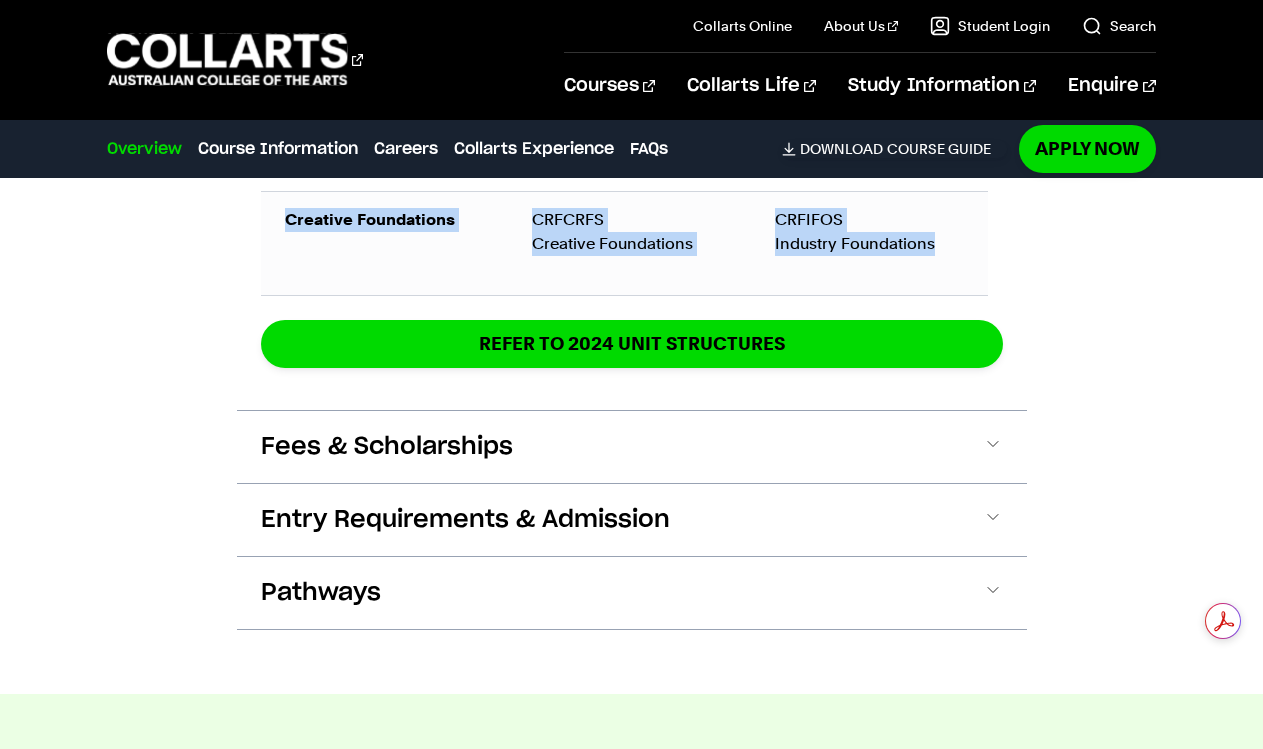 drag, startPoint x: 280, startPoint y: 247, endPoint x: 951, endPoint y: 281, distance: 671.86084 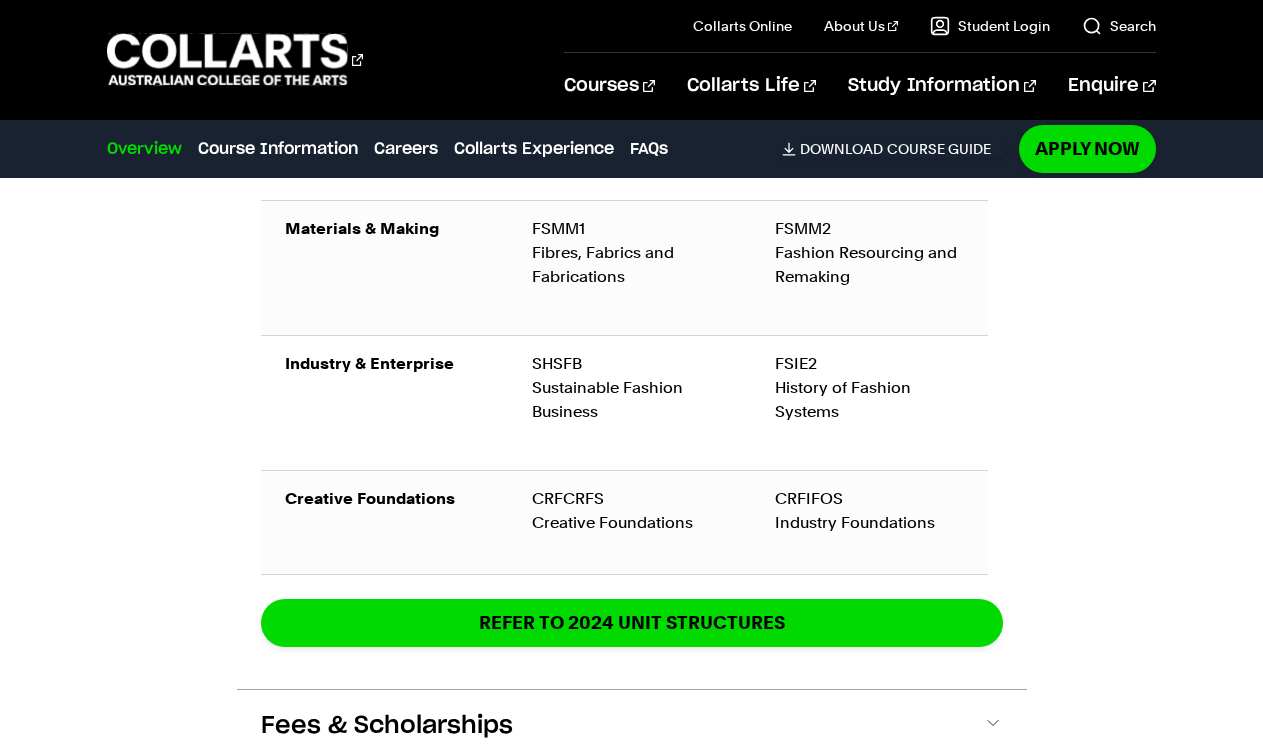 click on "Course Information
Course Structure
Diploma of Design (Fashion & Sustainability)
The Diploma can be completed in two trimesters (8 months) of full-time study and you have the opportunity to progress into the Bachelor degree (subject to academic performance).
DETAILED UNIT DESCRIPTOR
First Year
Trimester 1
Trimester 2
Design Process
FSDP1 Fashion Design: Function
FSDP2
FSMM1
FSMM2" at bounding box center (631, 243) 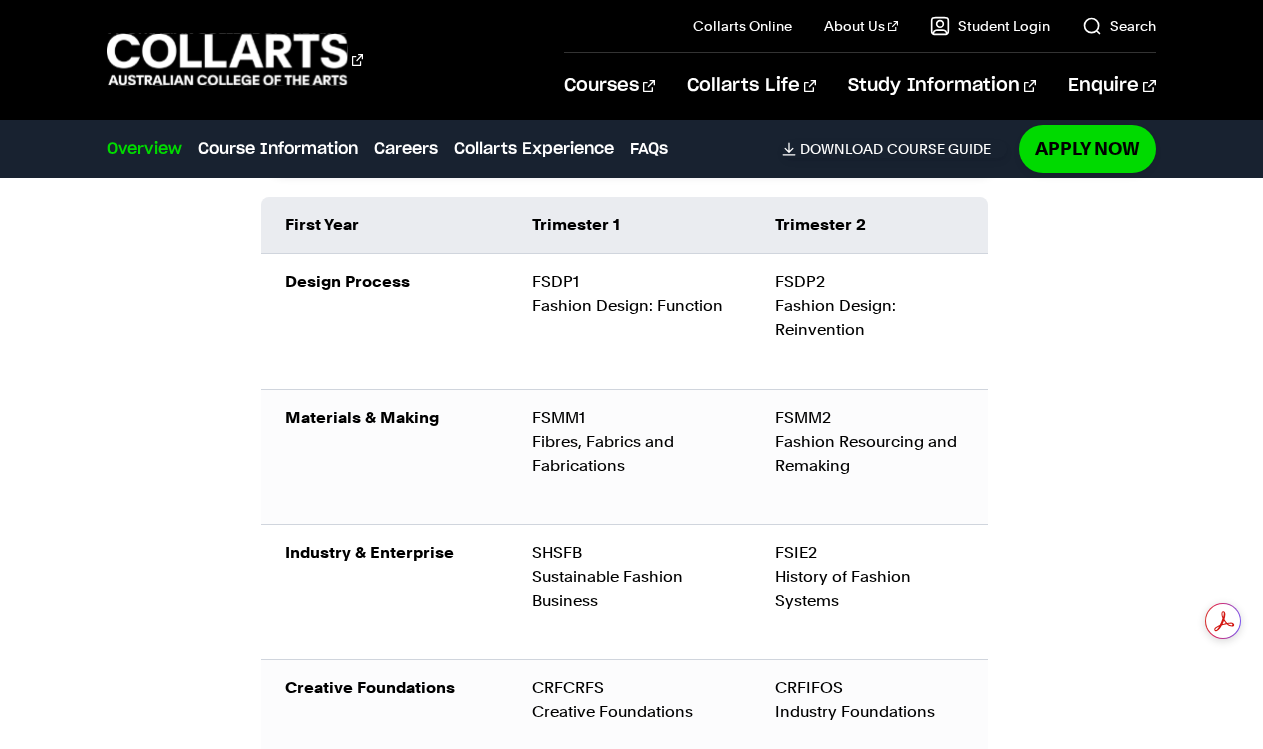 scroll, scrollTop: 2421, scrollLeft: 0, axis: vertical 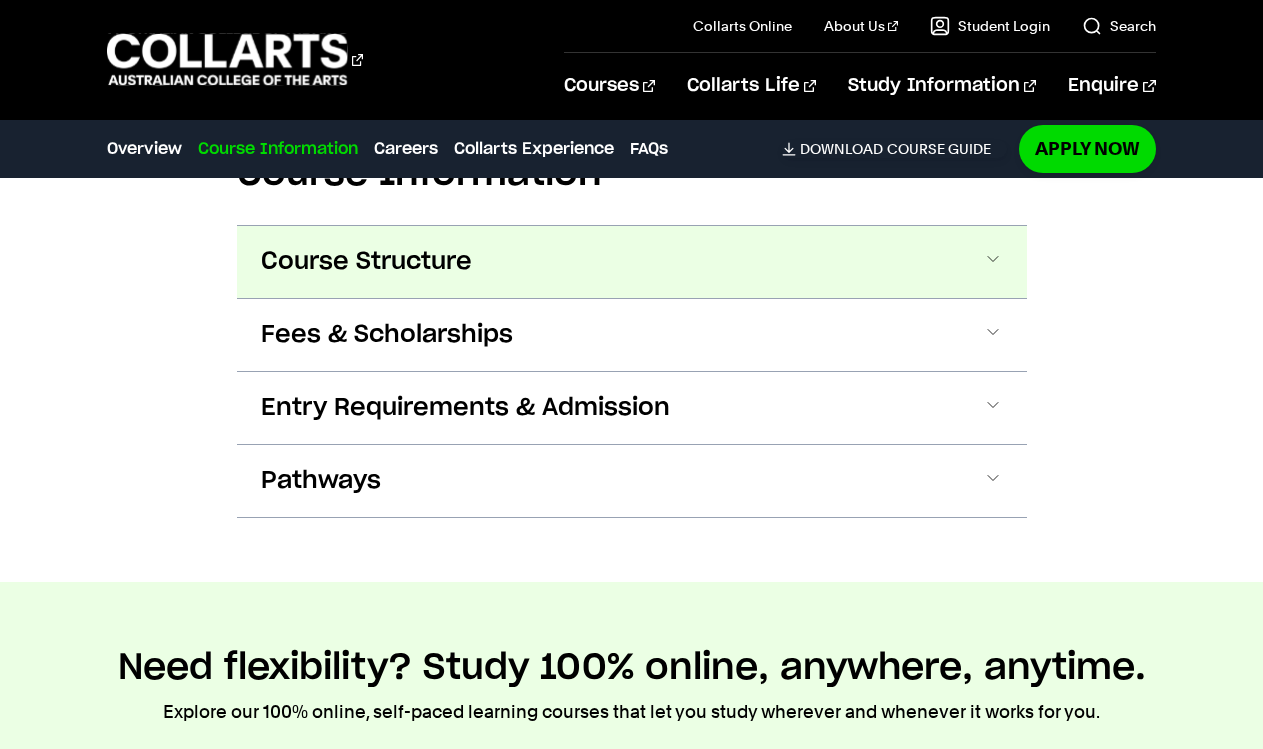 click on "Course Structure" at bounding box center (632, 262) 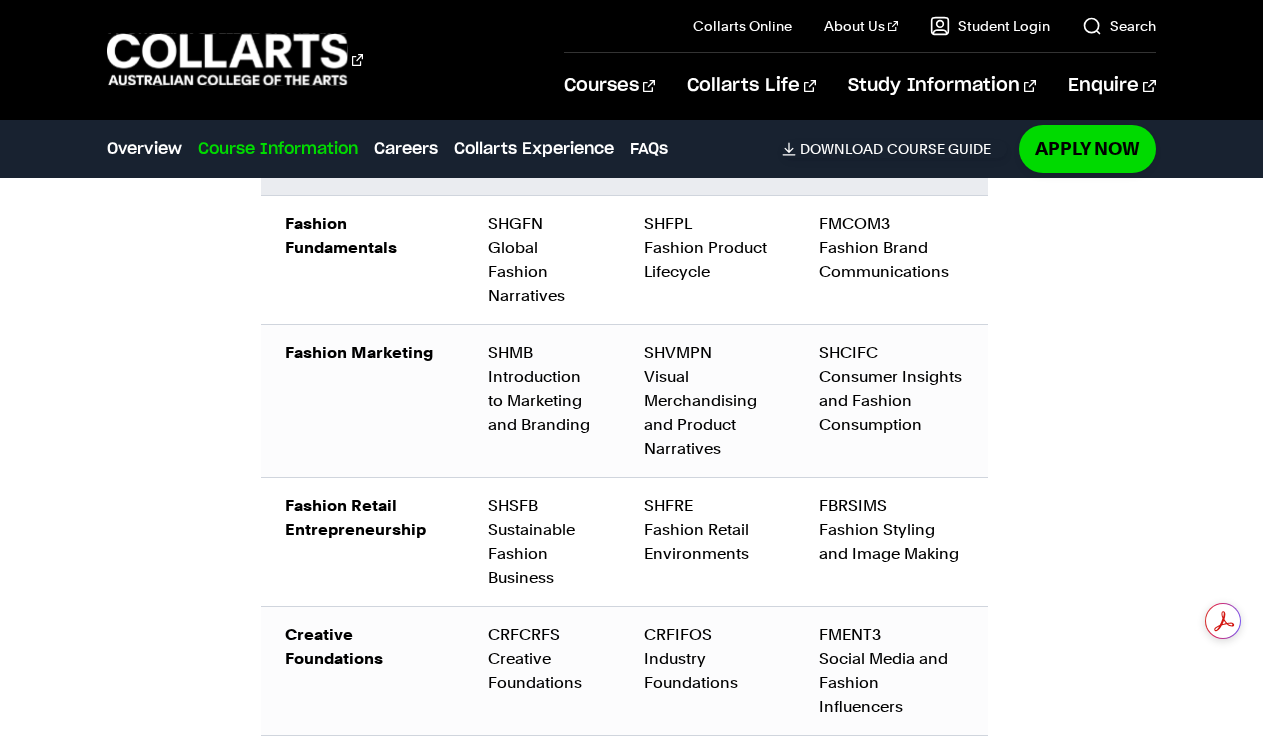 scroll, scrollTop: 2710, scrollLeft: 0, axis: vertical 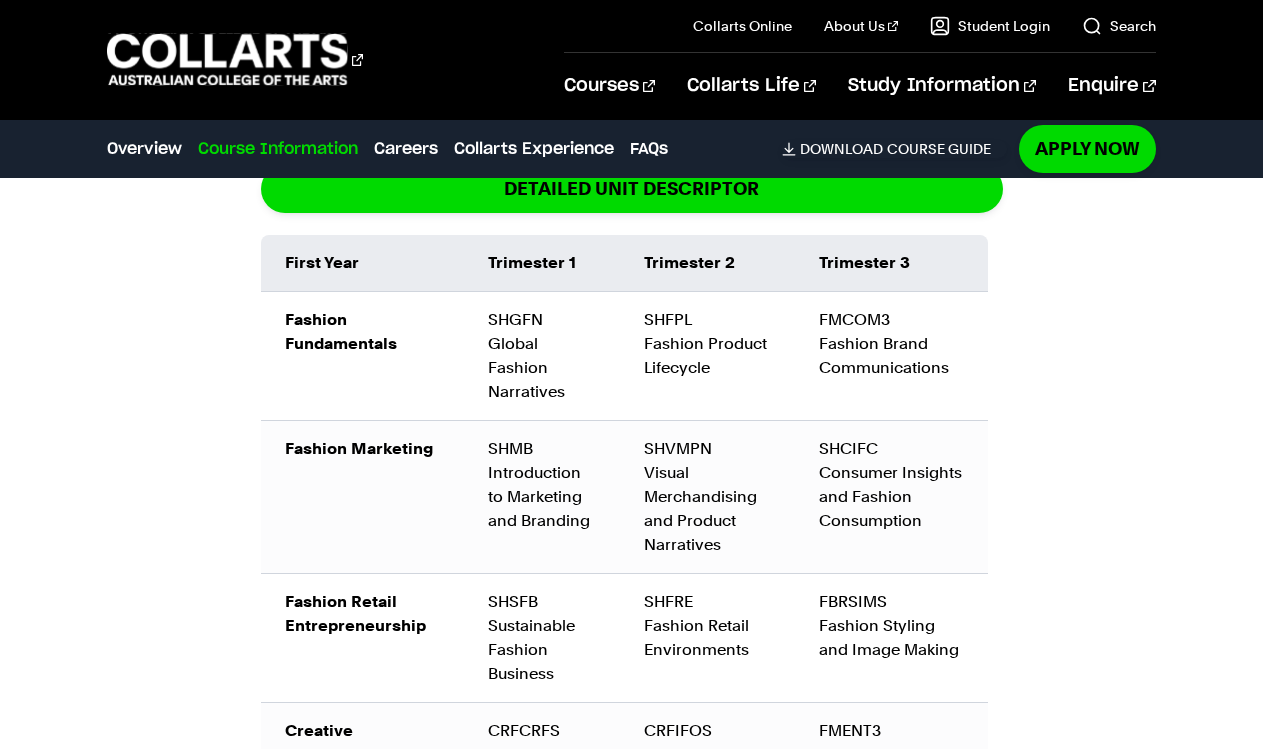 click on "SHGFN         Global Fashion Narratives" at bounding box center [542, 356] 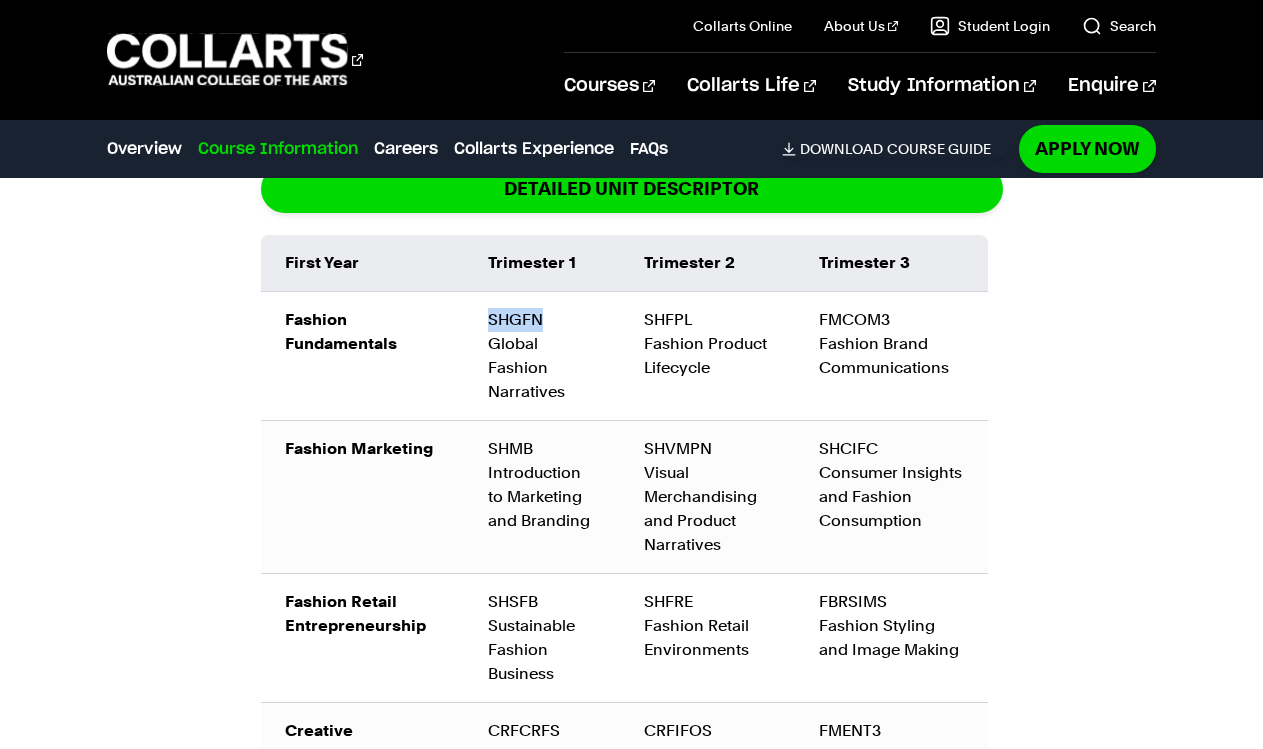 click on "SHGFN         Global Fashion Narratives" at bounding box center [542, 356] 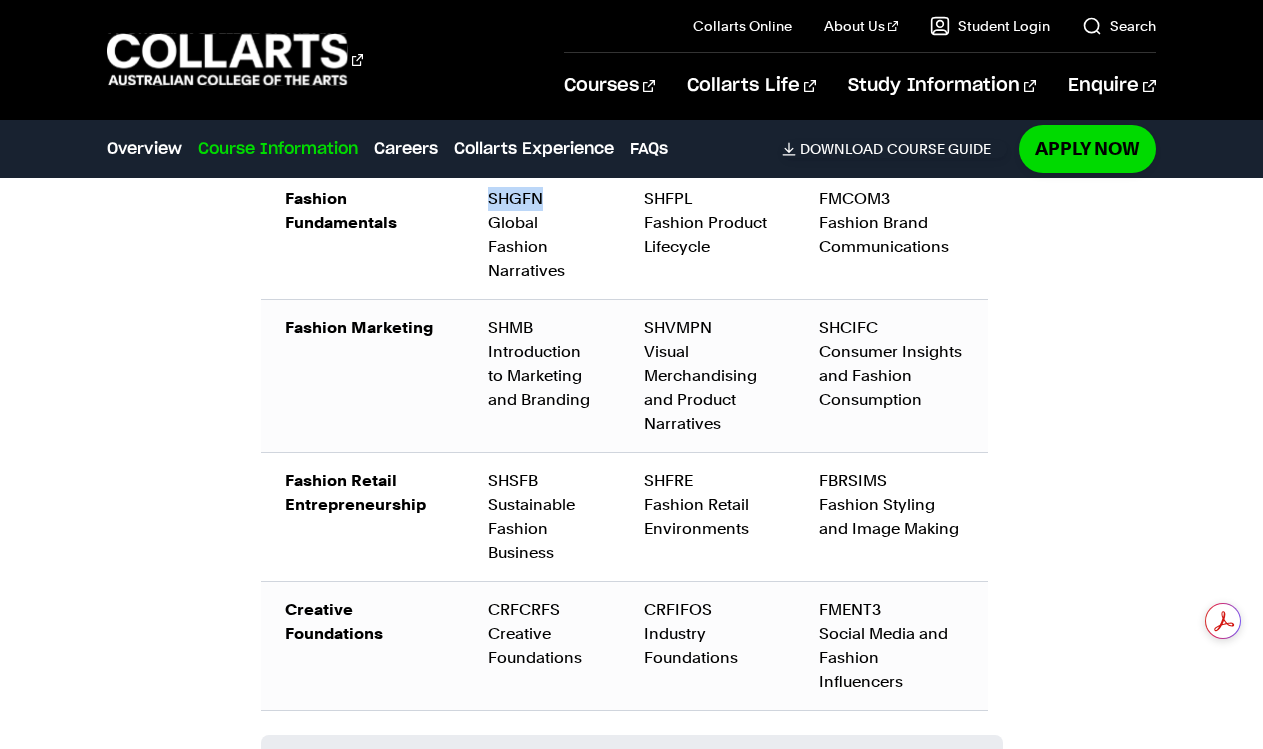 scroll, scrollTop: 2746, scrollLeft: 0, axis: vertical 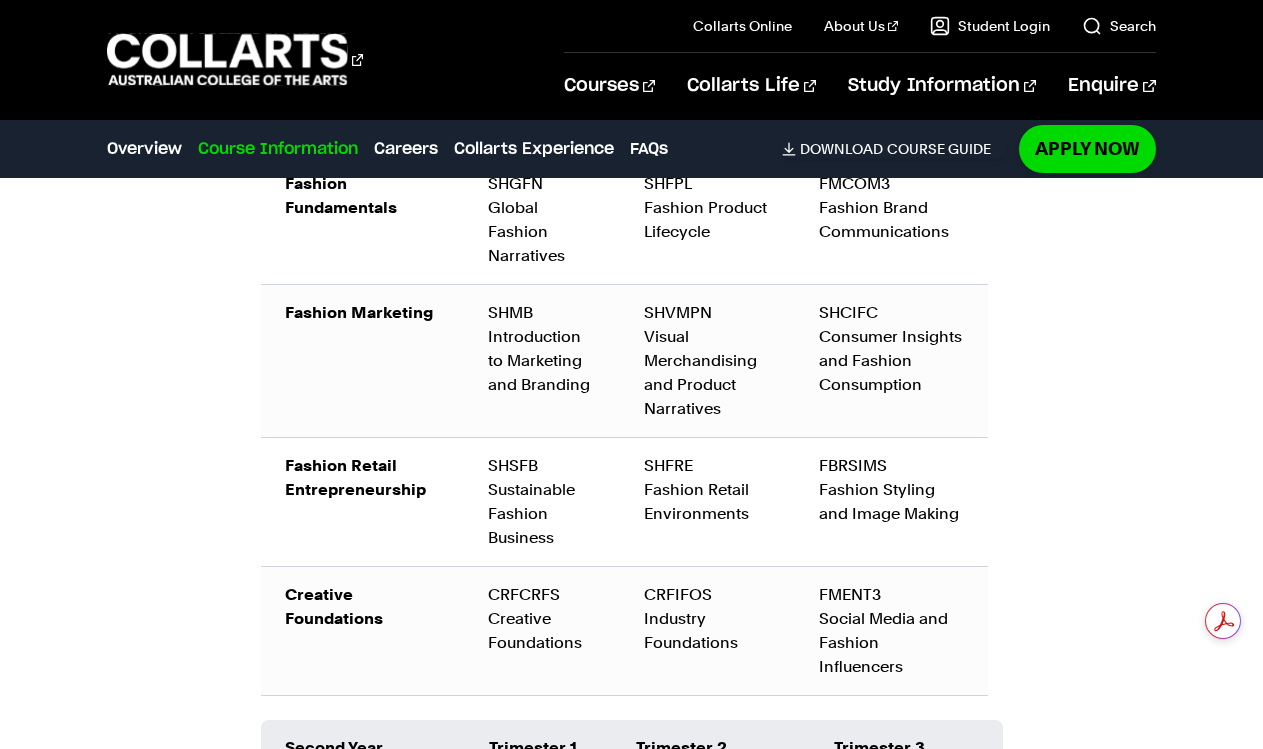 click on "SHFRE Fashion Retail Environments" at bounding box center [707, 490] 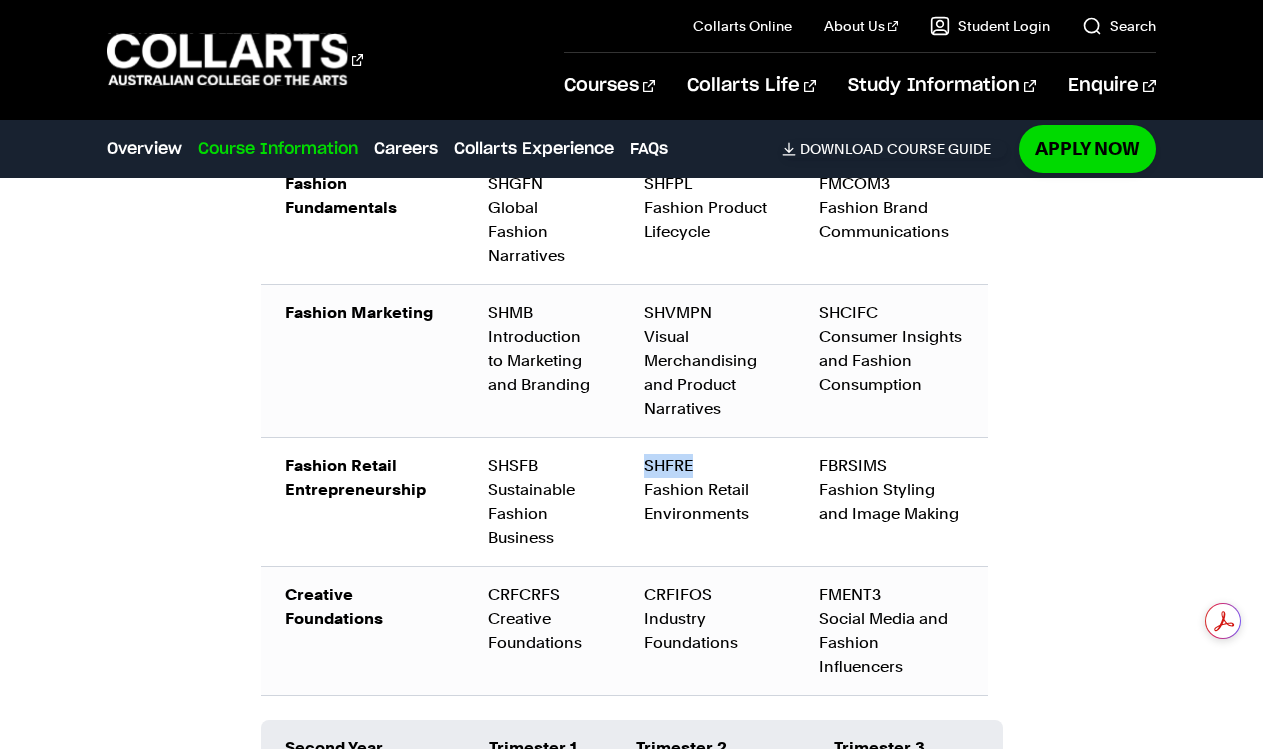 click on "SHFRE Fashion Retail Environments" at bounding box center (707, 490) 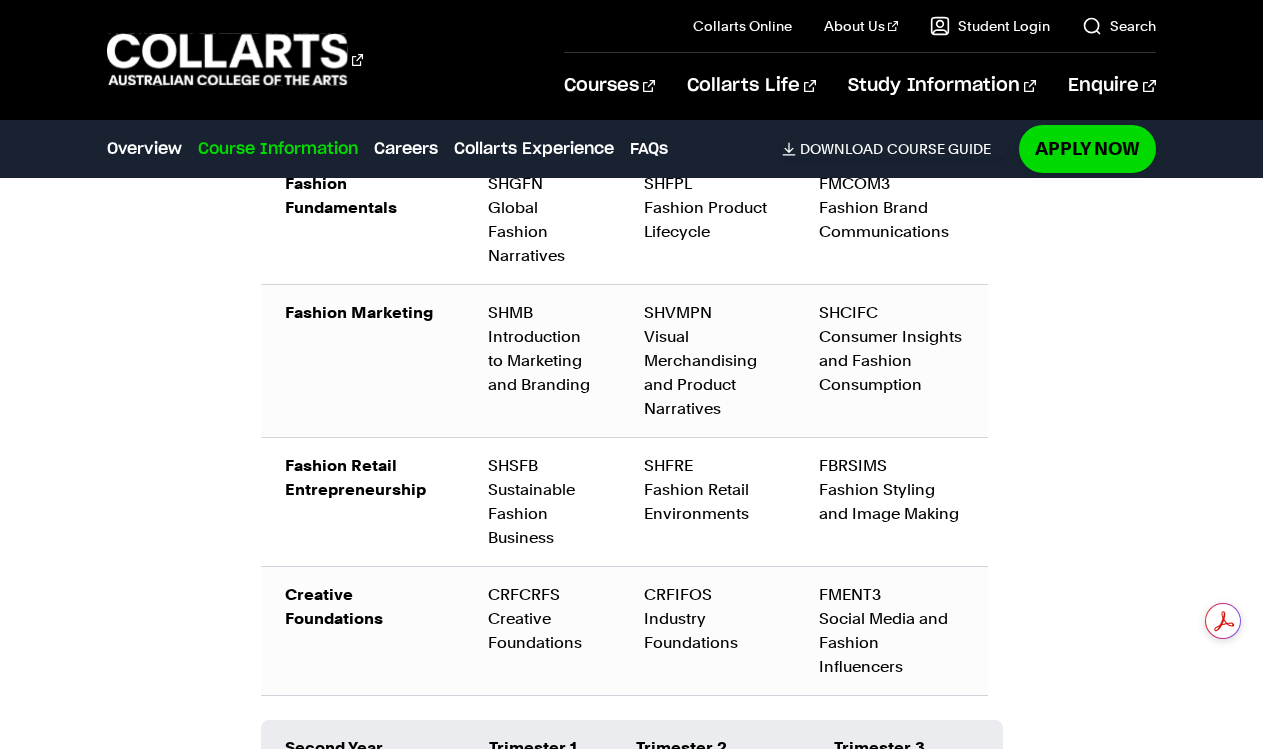 click on "CRFIFOS Industry Foundations" at bounding box center [707, 619] 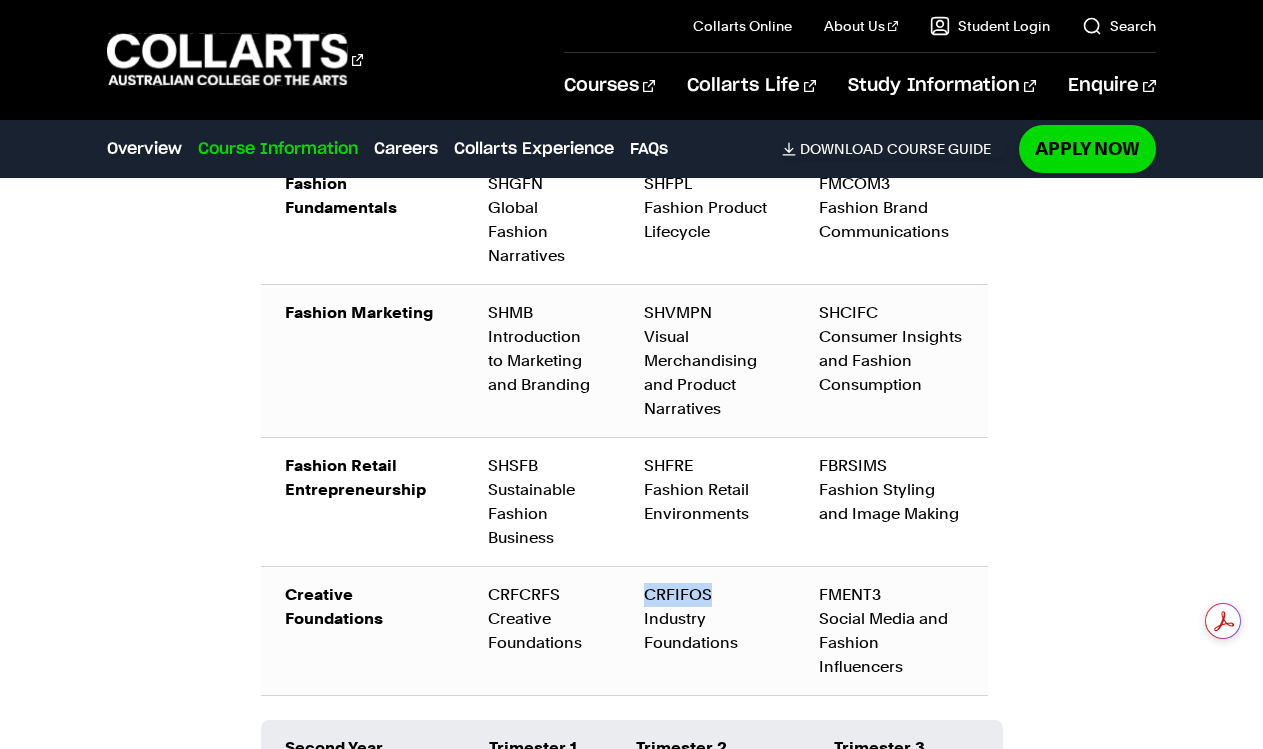 click on "CRFIFOS Industry Foundations" at bounding box center (707, 619) 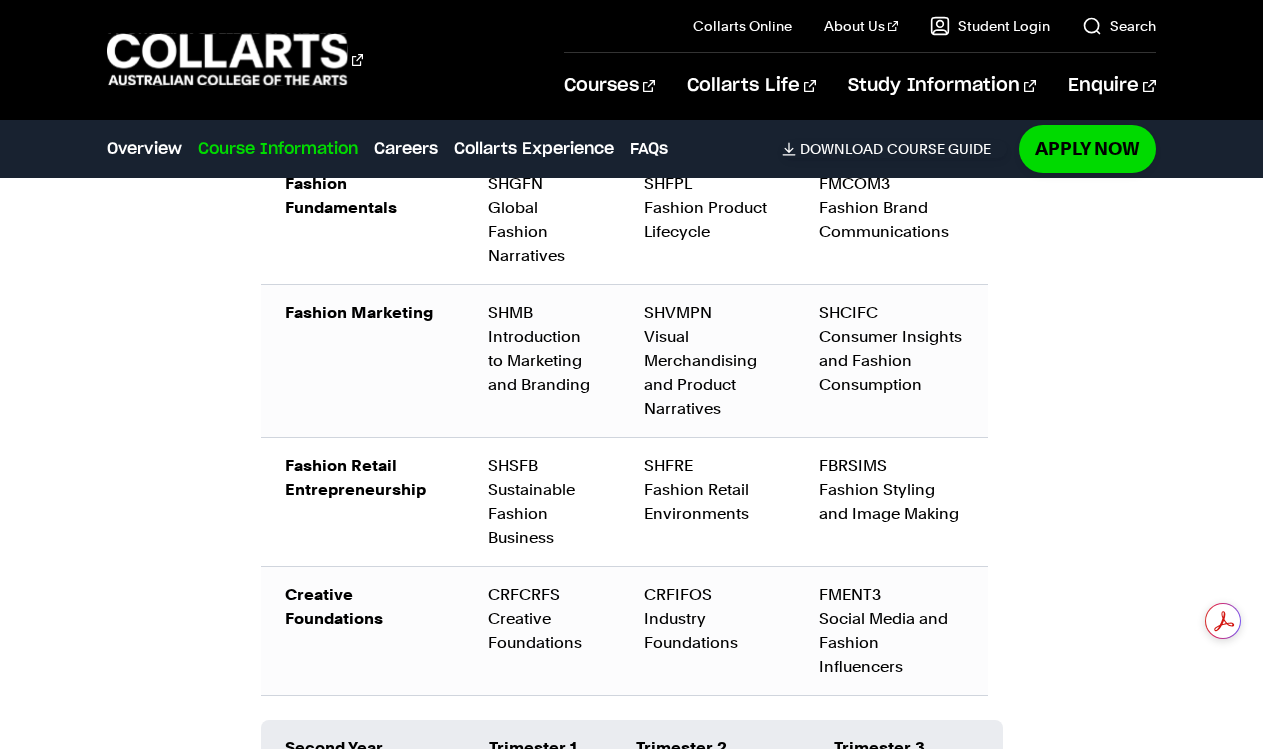 click on "Course Information
Course Structure
Bachelor of Fashion Marketing: Branding & Communication
The bachelor degree can be completed in six trimesters (2 years) of full-time study or part-time equivalent.
DETAILED UNIT DESCRIPTOR
First Year
Trimester 1
Trimester 2
Trimester 3
Fashion Fundamentals
SHGFN         Global Fashion Narratives
SHFPL Fashion Product Lifecycle
FMCOM3" at bounding box center [631, 711] 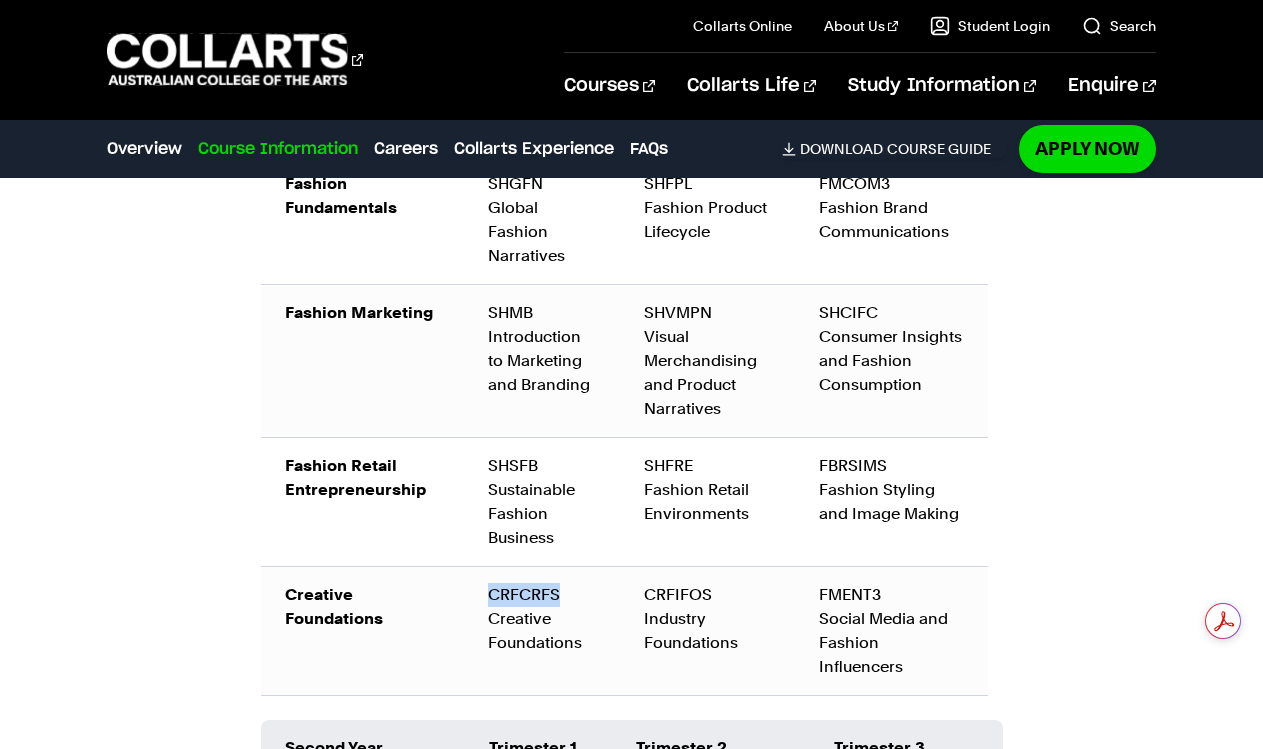 click on "CRFCRFS Creative Foundations" at bounding box center (542, 619) 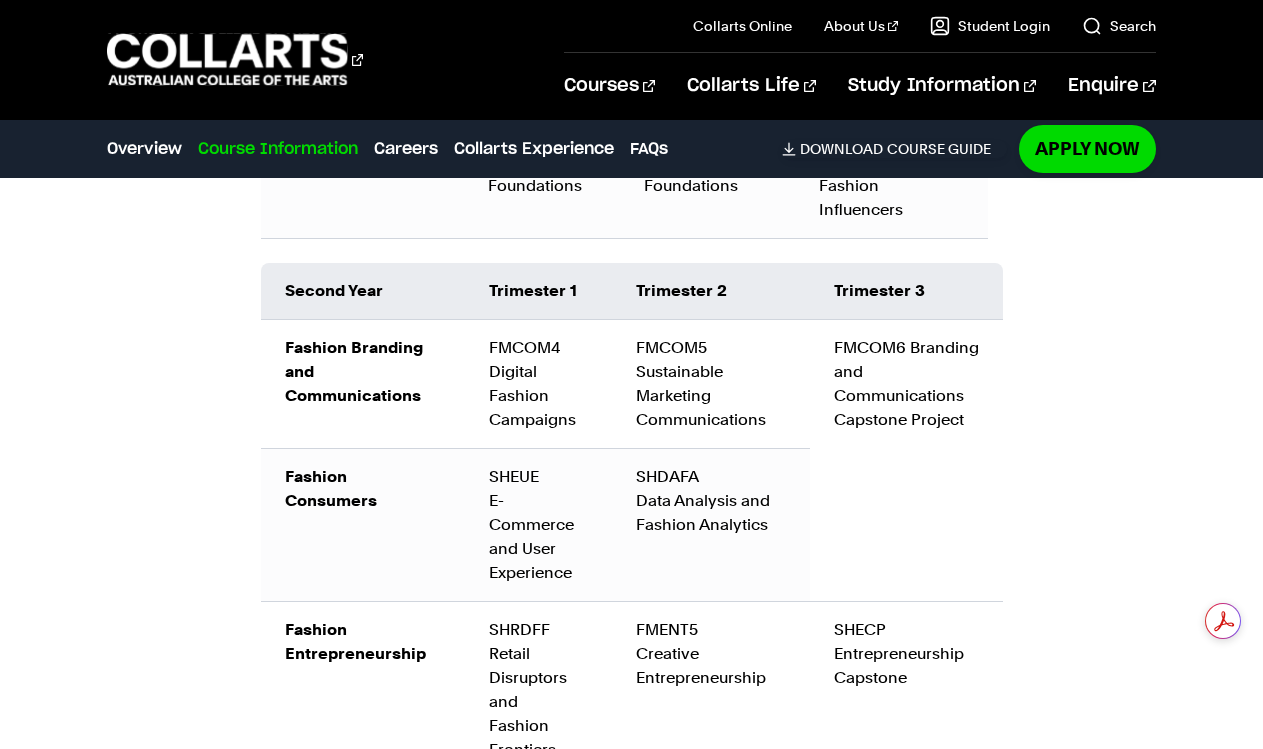 scroll, scrollTop: 3205, scrollLeft: 0, axis: vertical 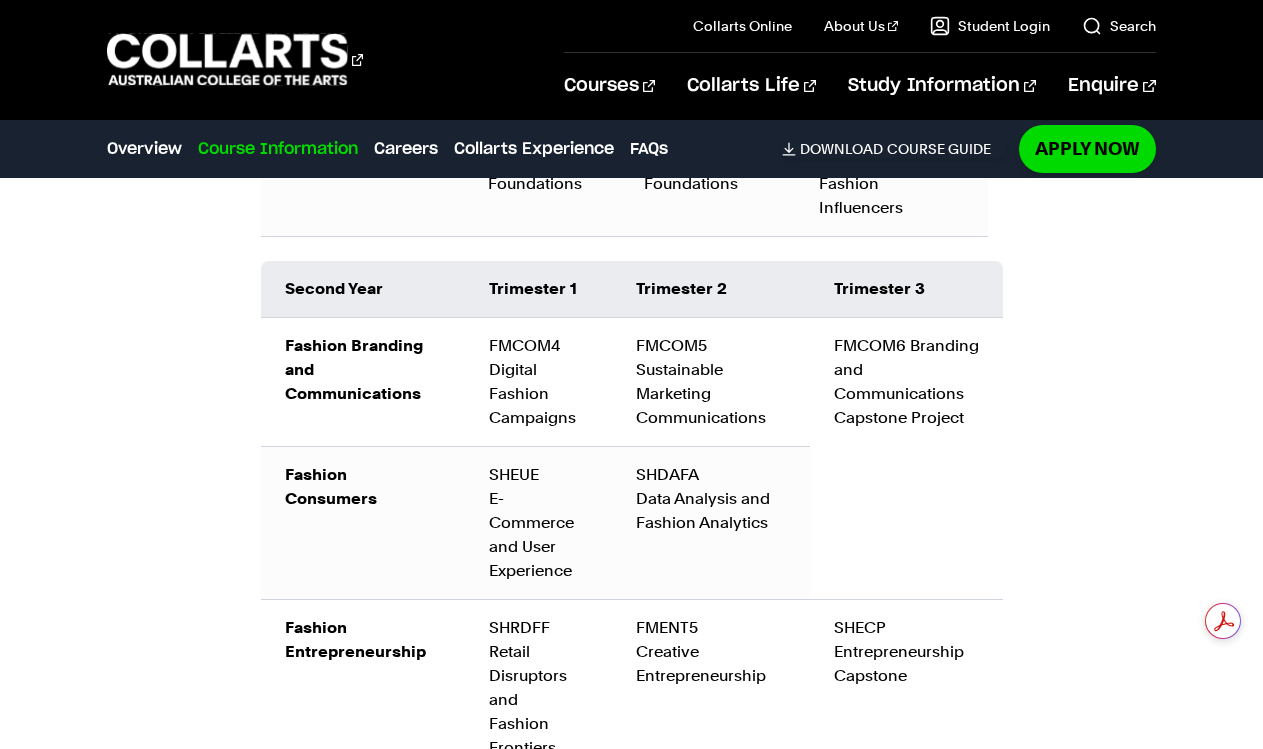 click on "SHRDFF Retail Disruptors and Fashion Frontiers" at bounding box center (538, 688) 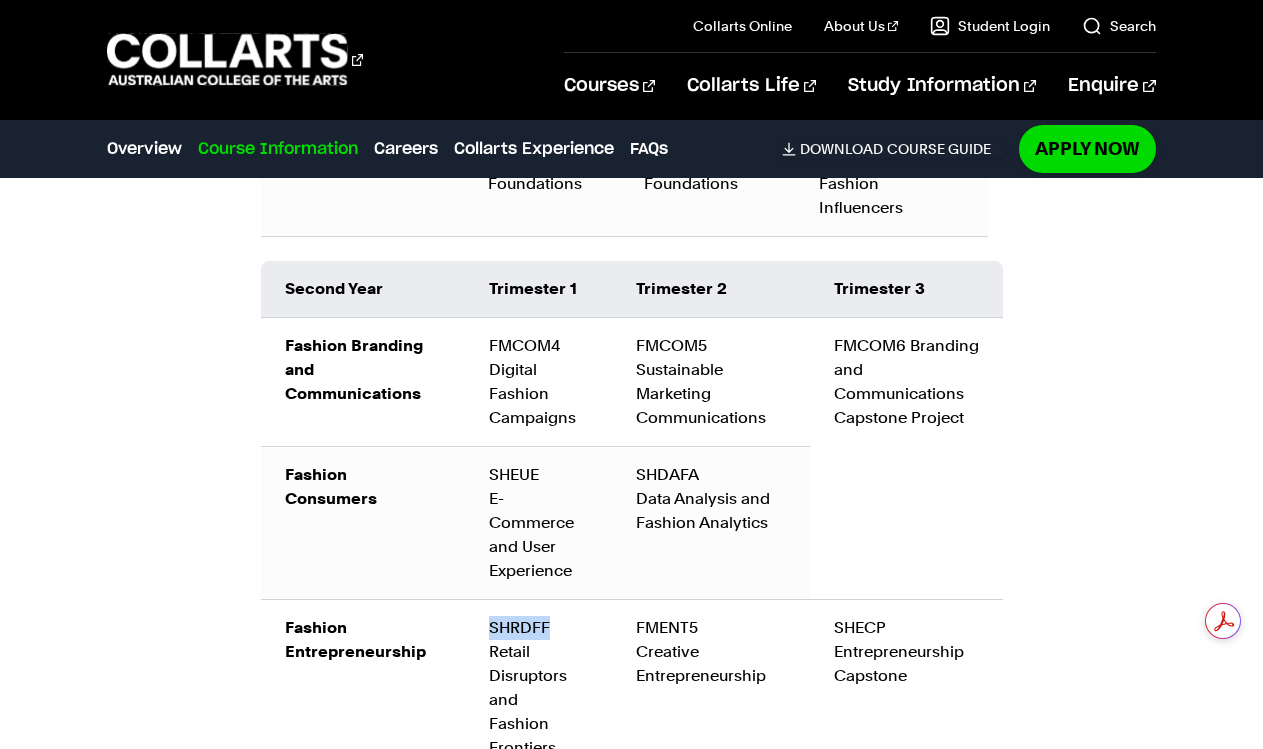 click on "SHRDFF Retail Disruptors and Fashion Frontiers" at bounding box center [538, 688] 